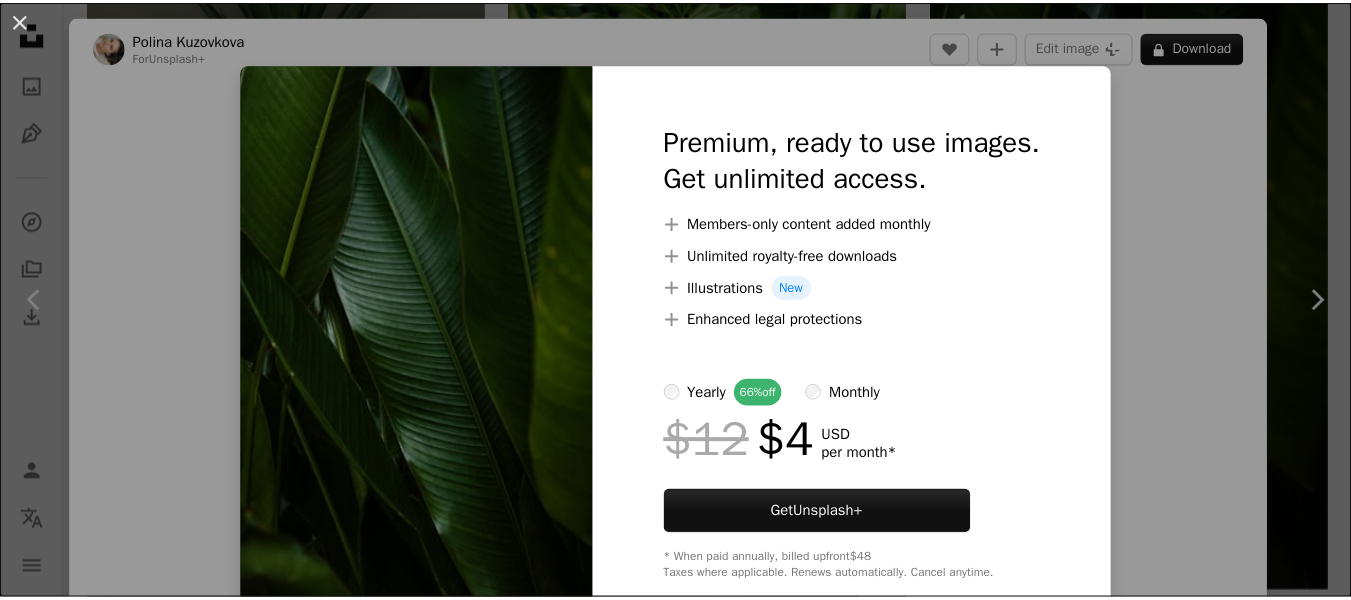 scroll, scrollTop: 1686, scrollLeft: 0, axis: vertical 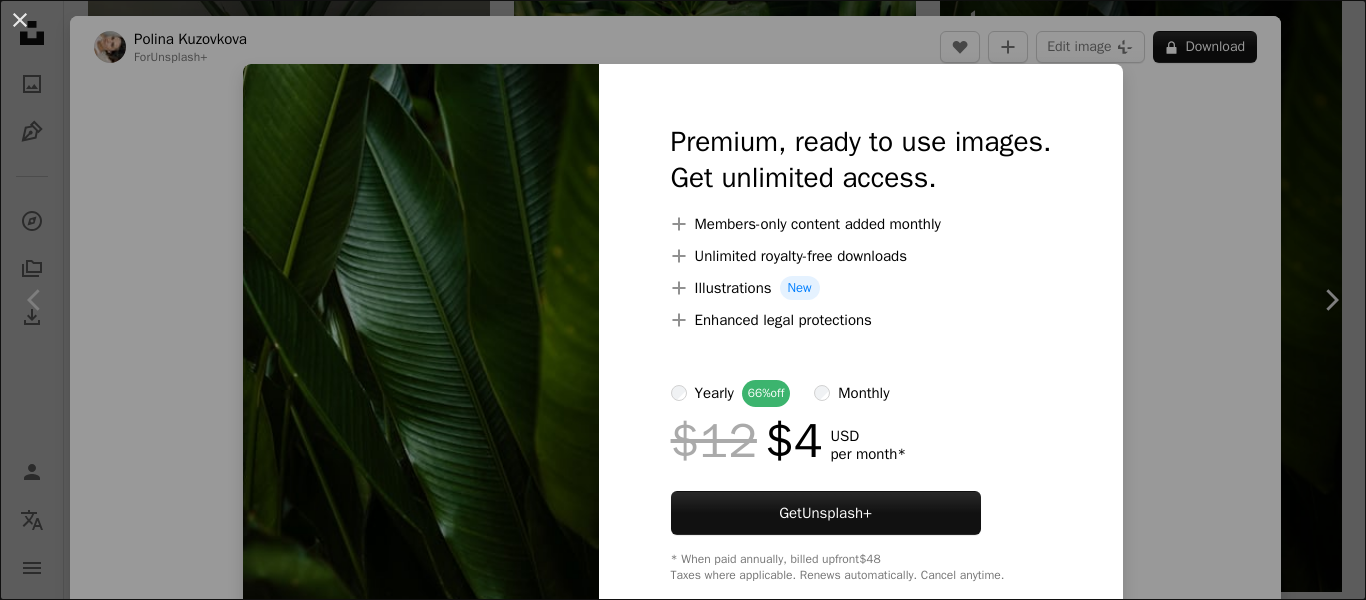 click on "An X shape Premium, ready to use images. Get unlimited access. A plus sign Members-only content added monthly A plus sign Unlimited royalty-free downloads A plus sign Illustrations  New A plus sign Enhanced legal protections yearly 66%  off monthly $12   $4 USD per month * Get  Unsplash+ * When paid annually, billed upfront  $48 Taxes where applicable. Renews automatically. Cancel anytime." at bounding box center [683, 300] 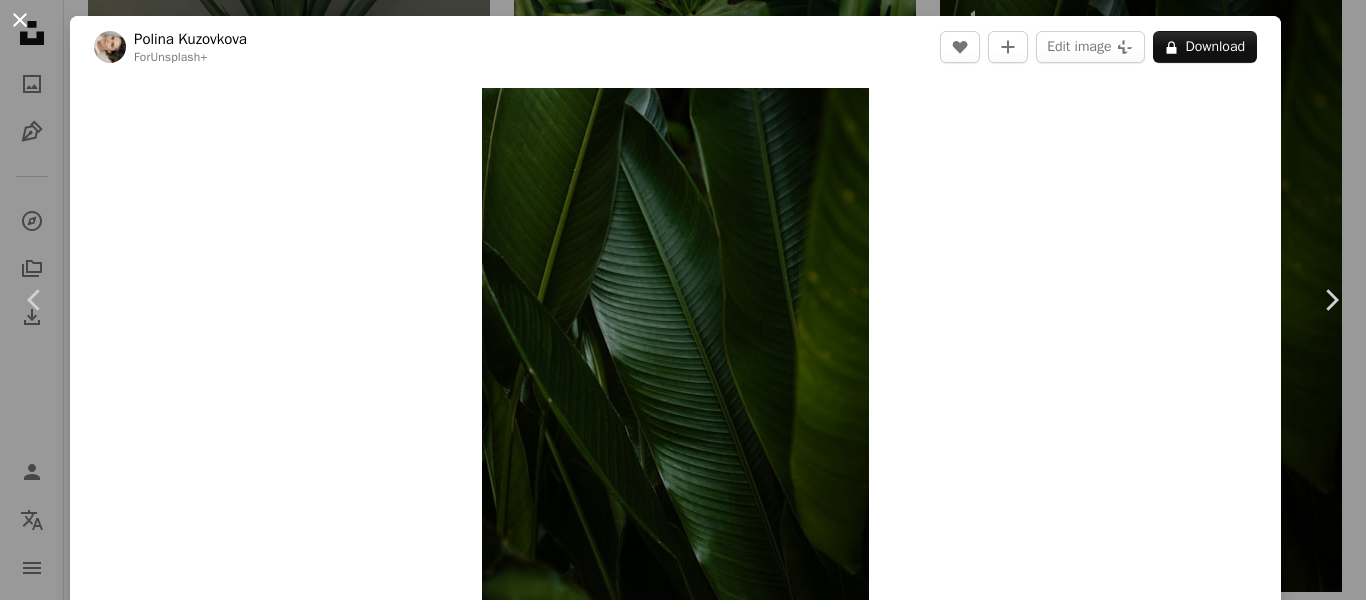 click on "An X shape" at bounding box center [20, 20] 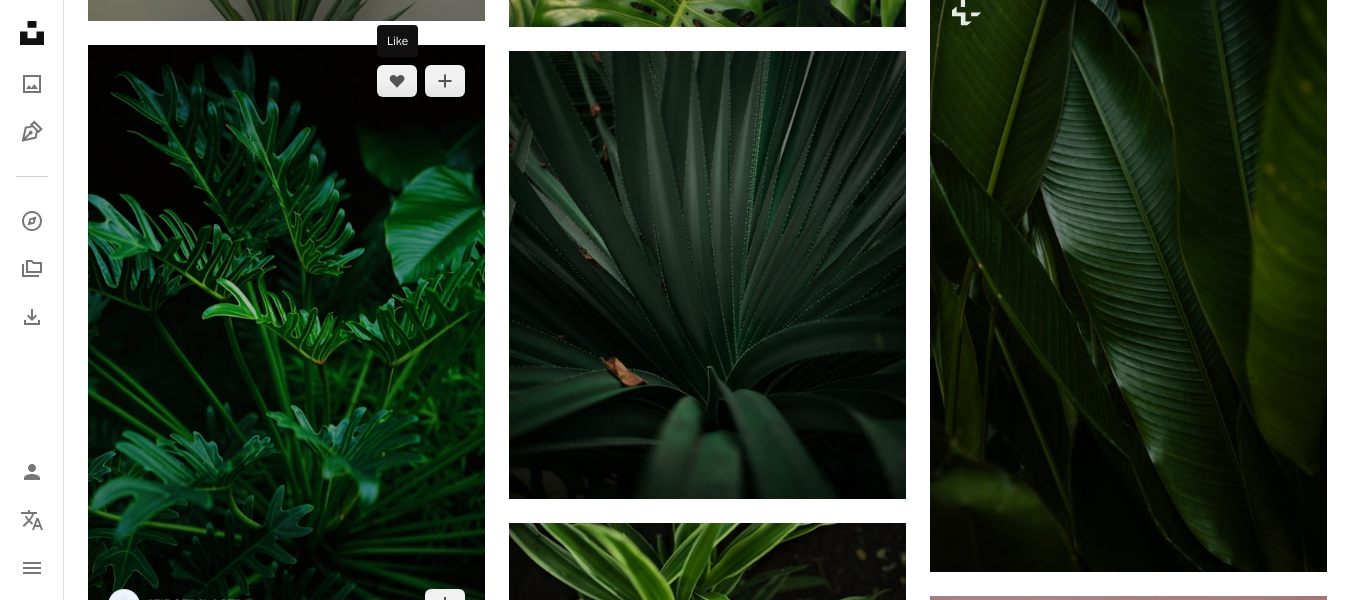 scroll, scrollTop: 0, scrollLeft: 0, axis: both 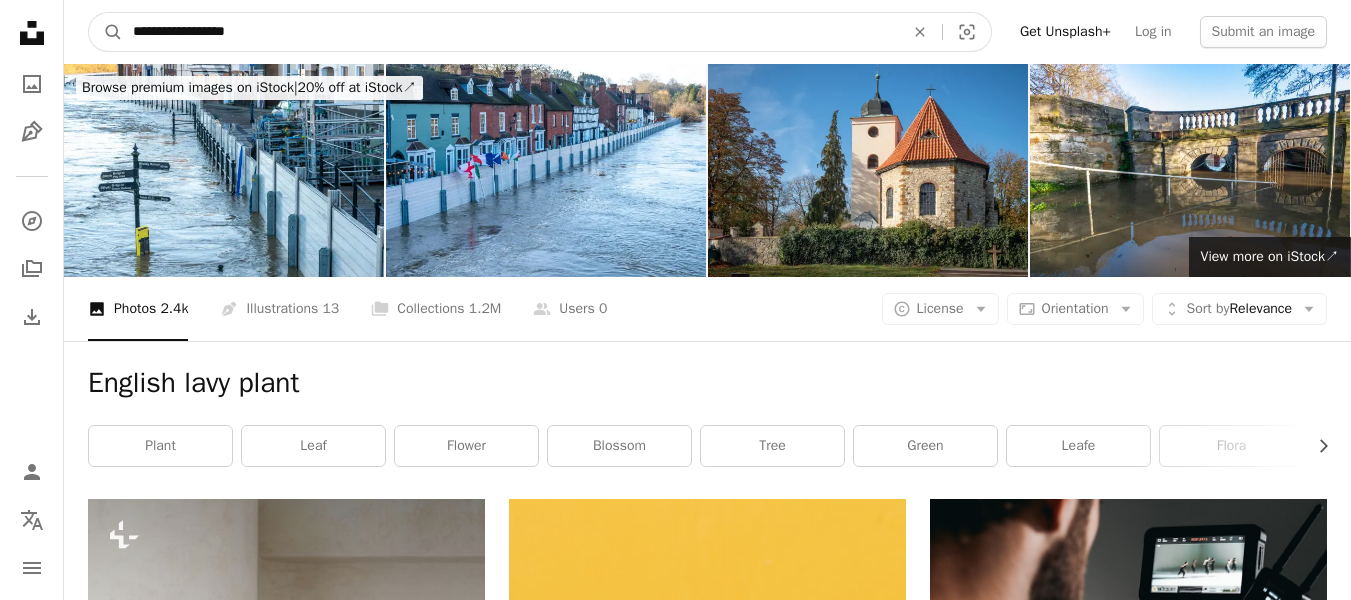click on "**********" at bounding box center (510, 32) 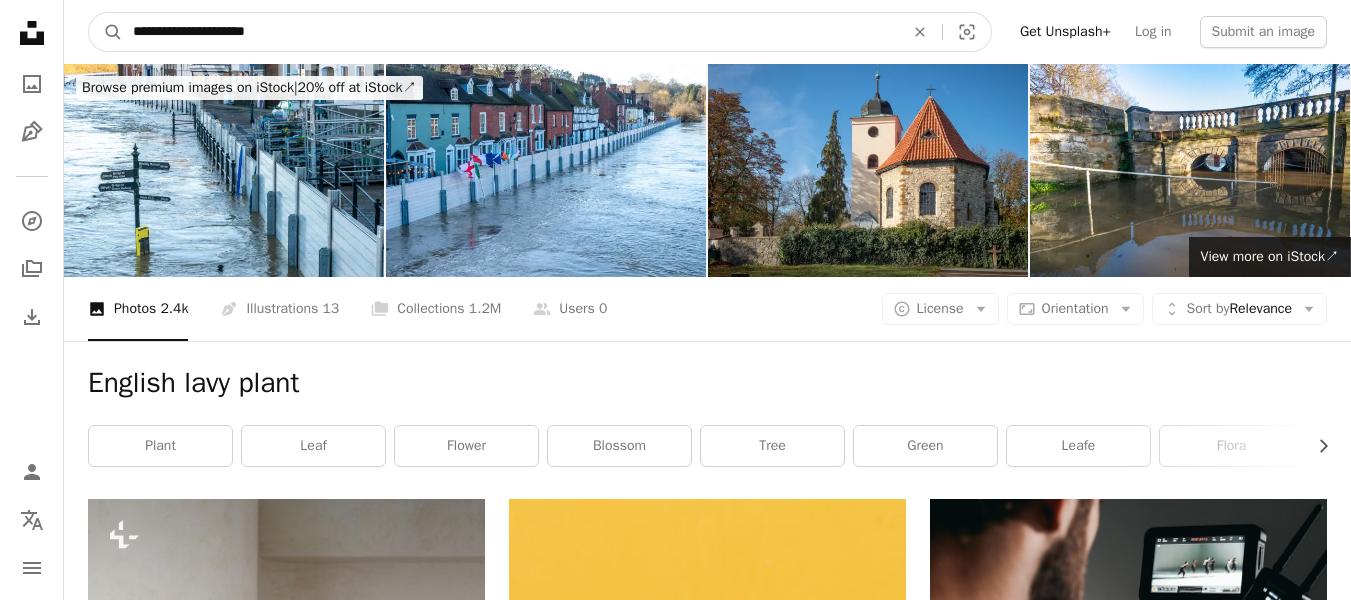 type on "**********" 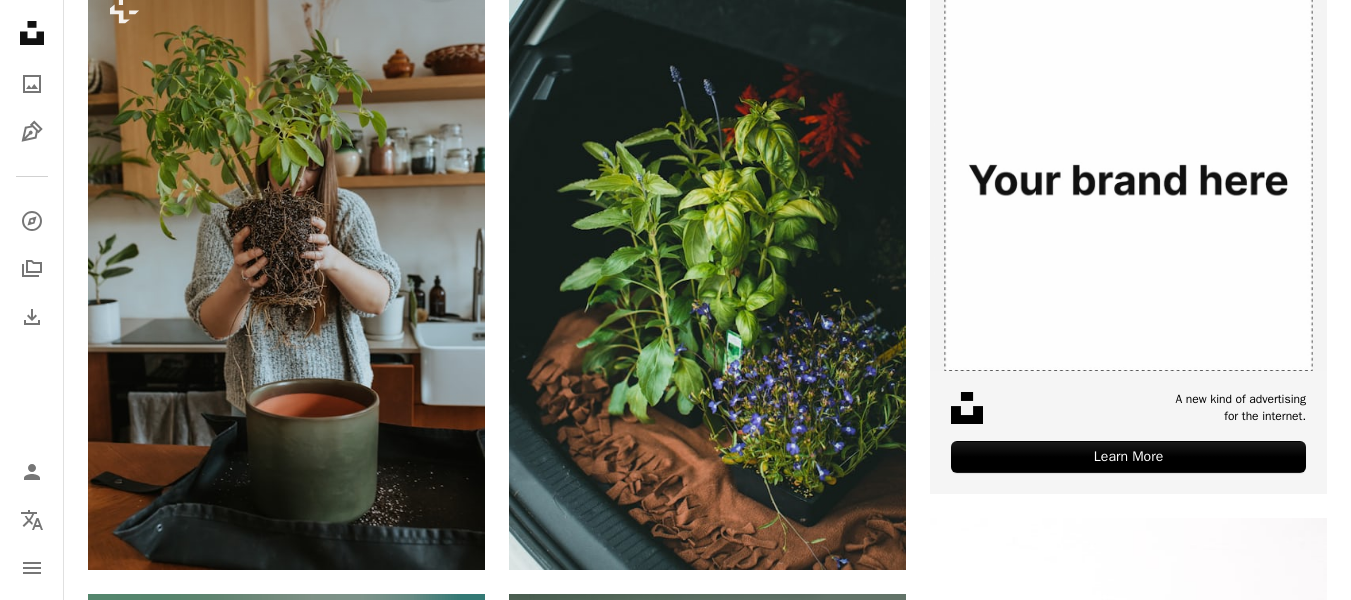 scroll, scrollTop: 0, scrollLeft: 0, axis: both 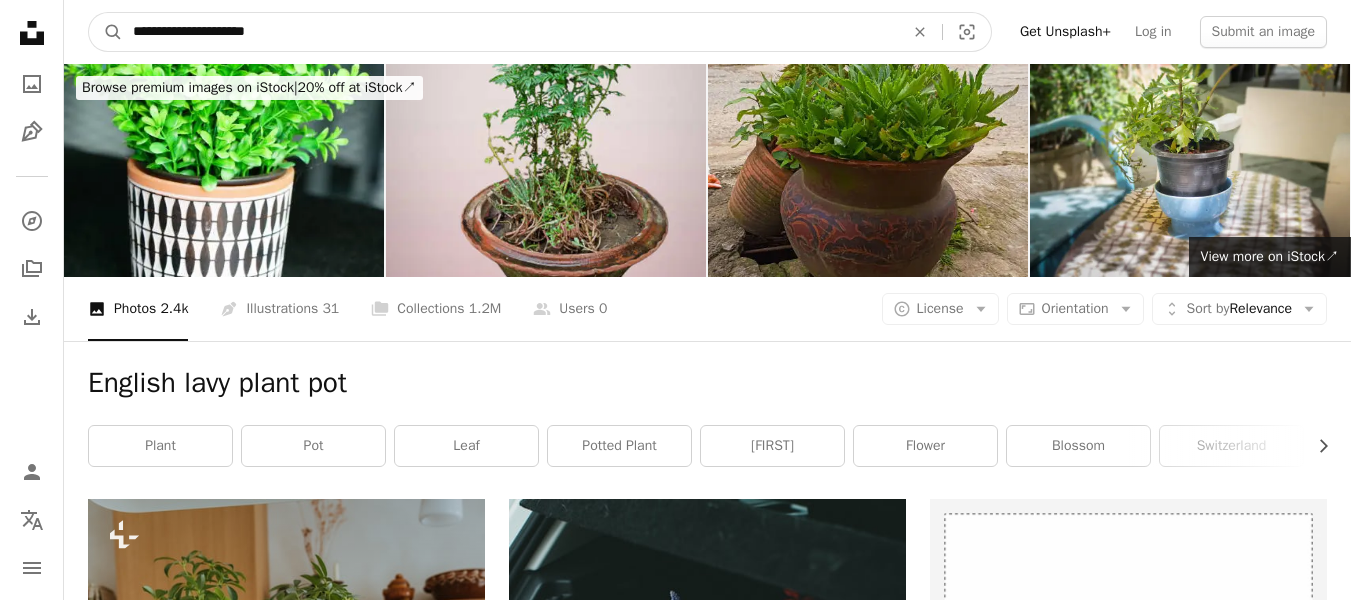 click on "**********" at bounding box center (510, 32) 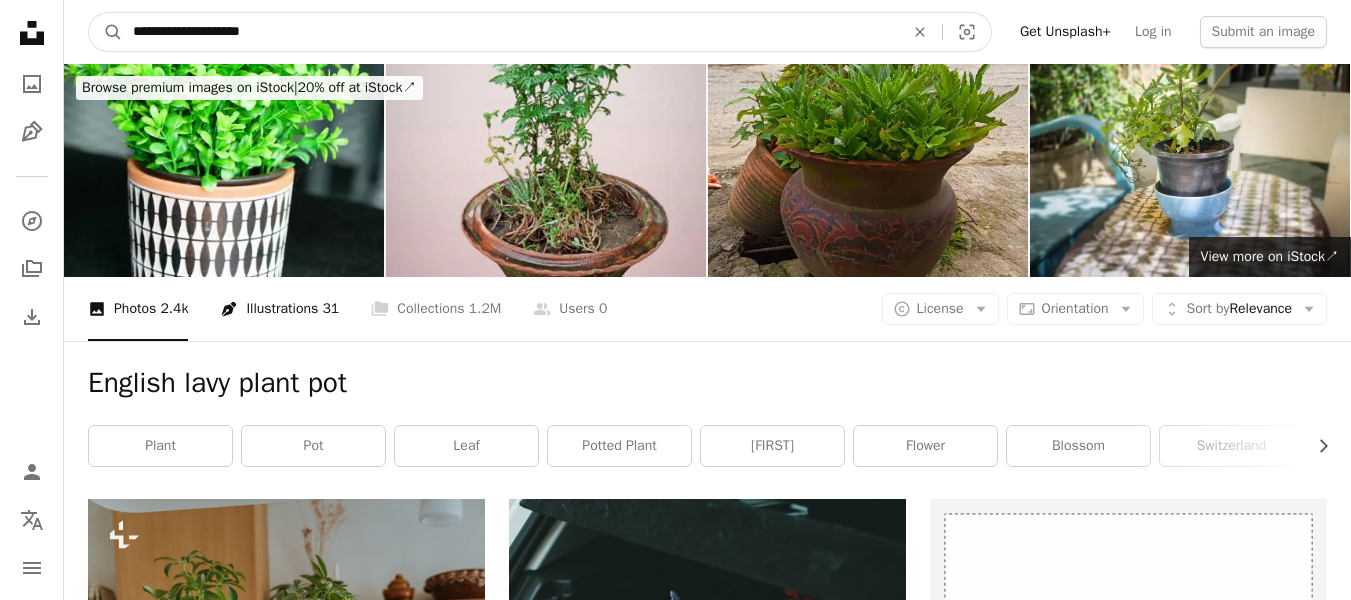 type on "**********" 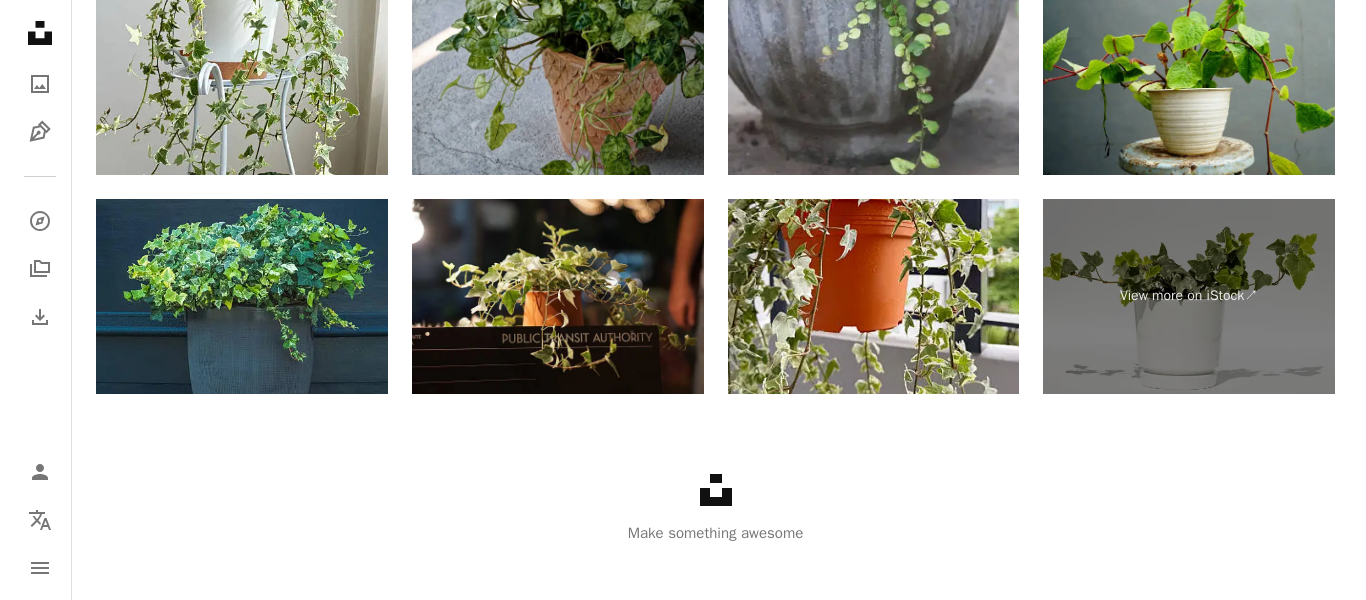 scroll, scrollTop: 4200, scrollLeft: 0, axis: vertical 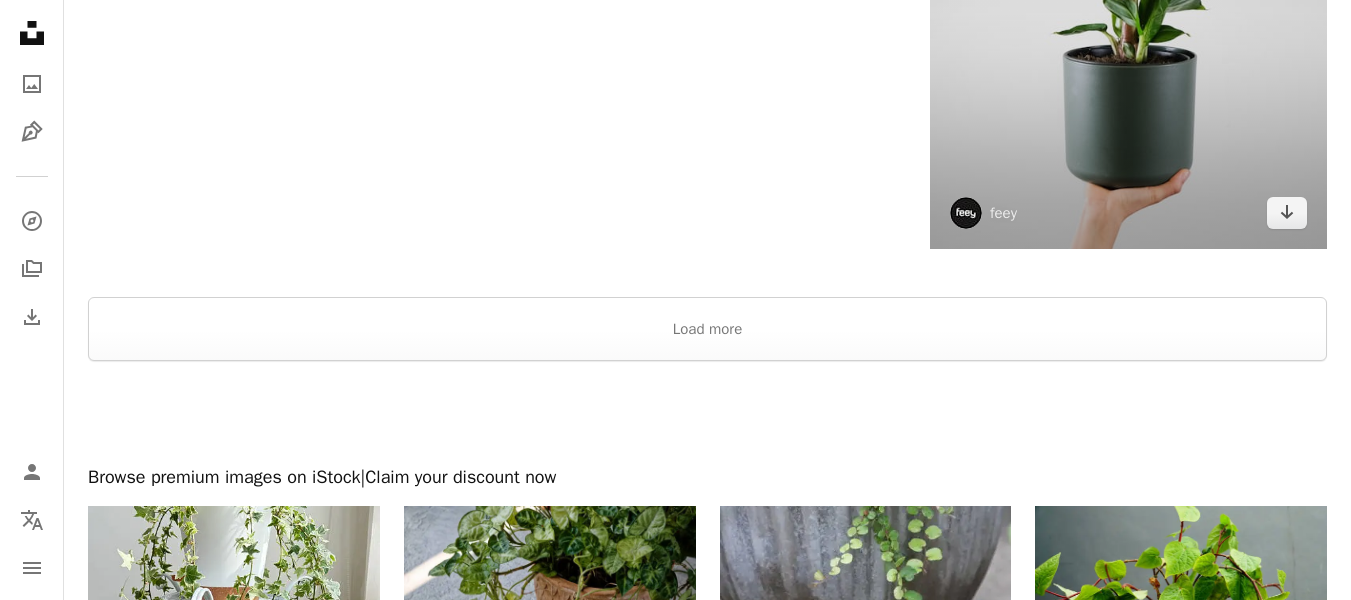 click at bounding box center (1128, 0) 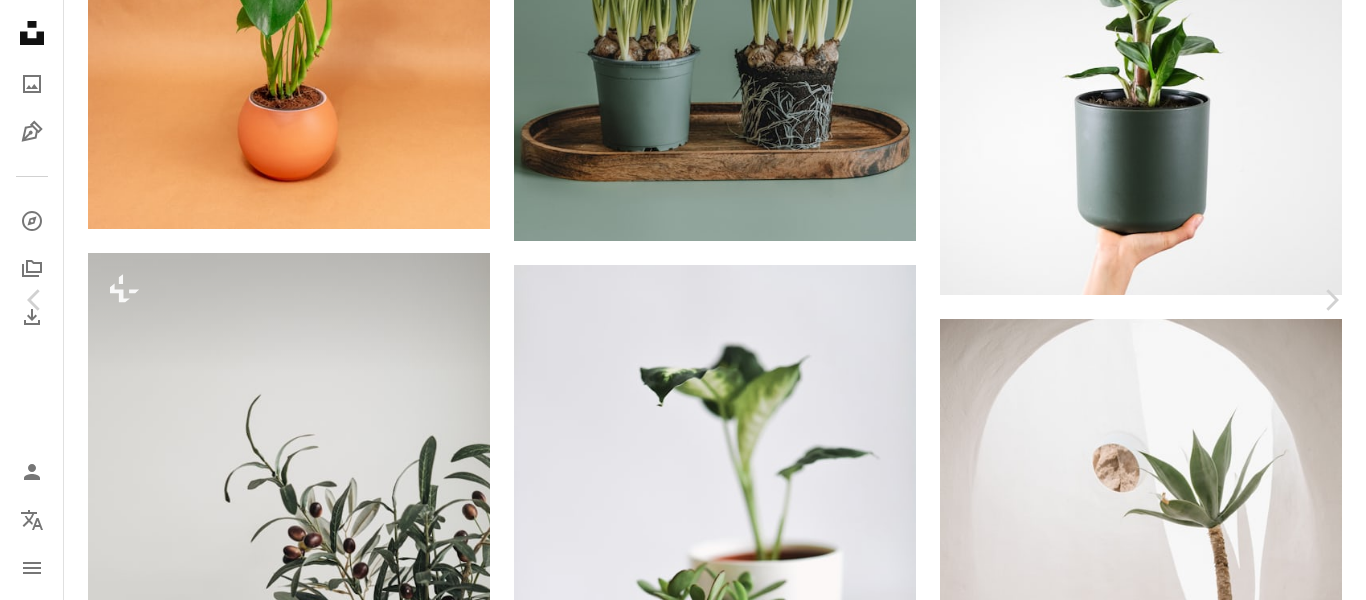 scroll, scrollTop: 1575, scrollLeft: 0, axis: vertical 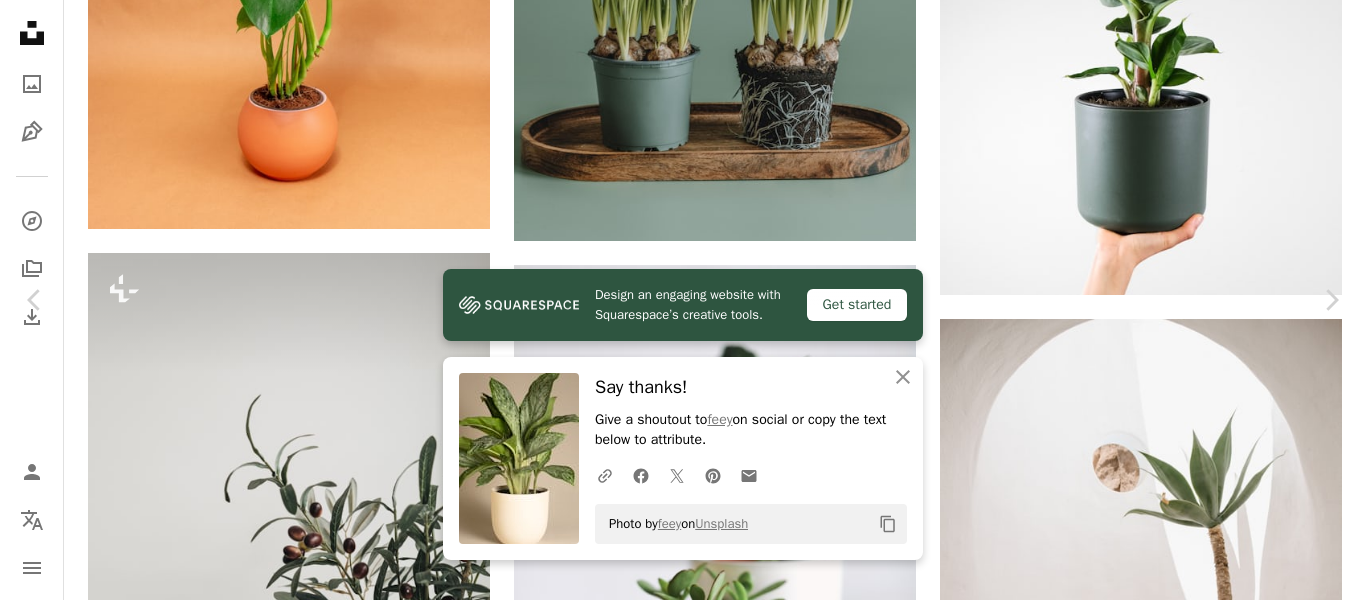 click on "Zoom in" at bounding box center (675, 5446) 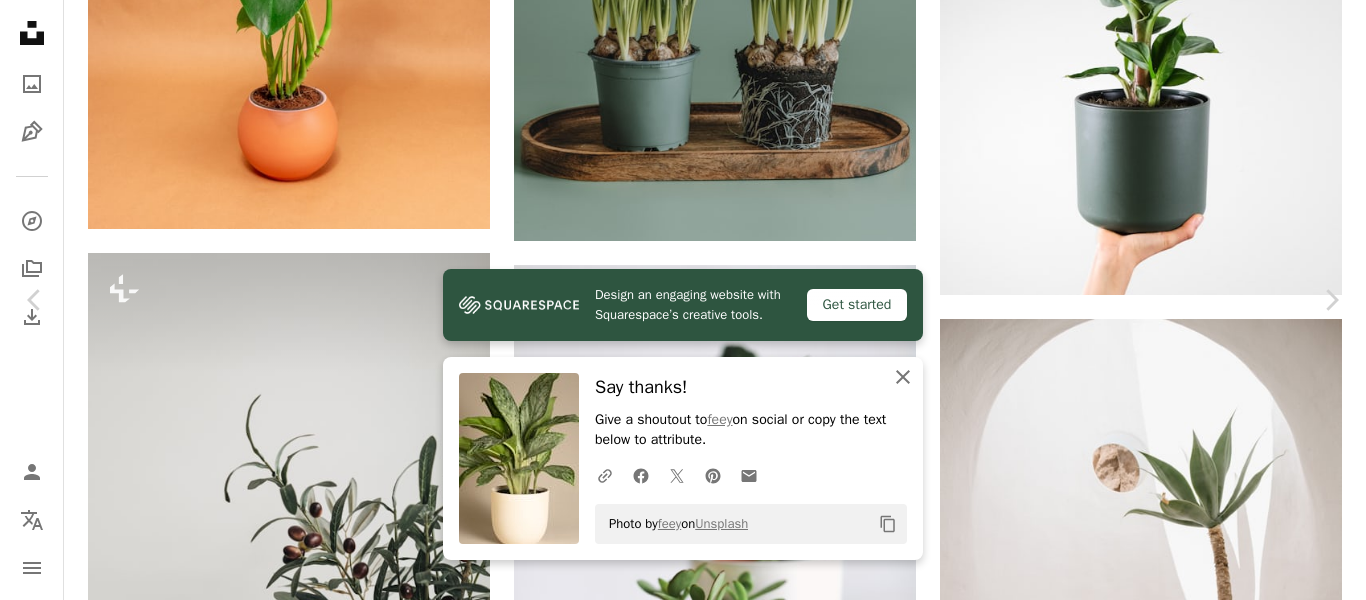 click on "An X shape" 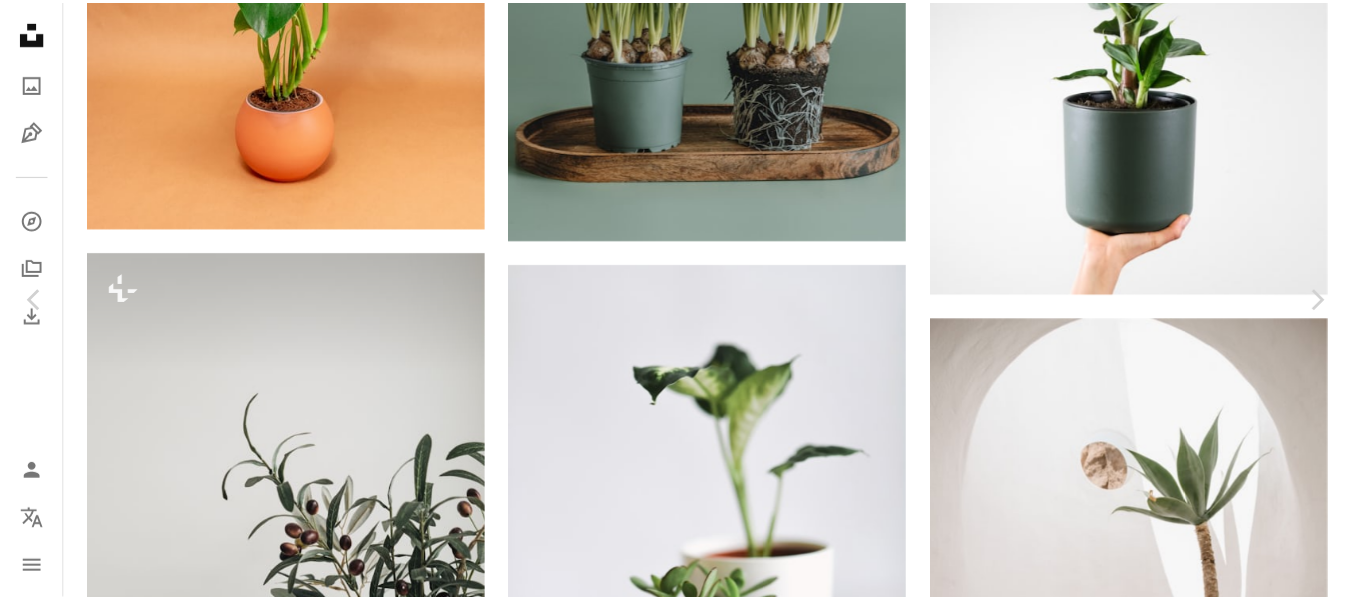 scroll, scrollTop: 0, scrollLeft: 0, axis: both 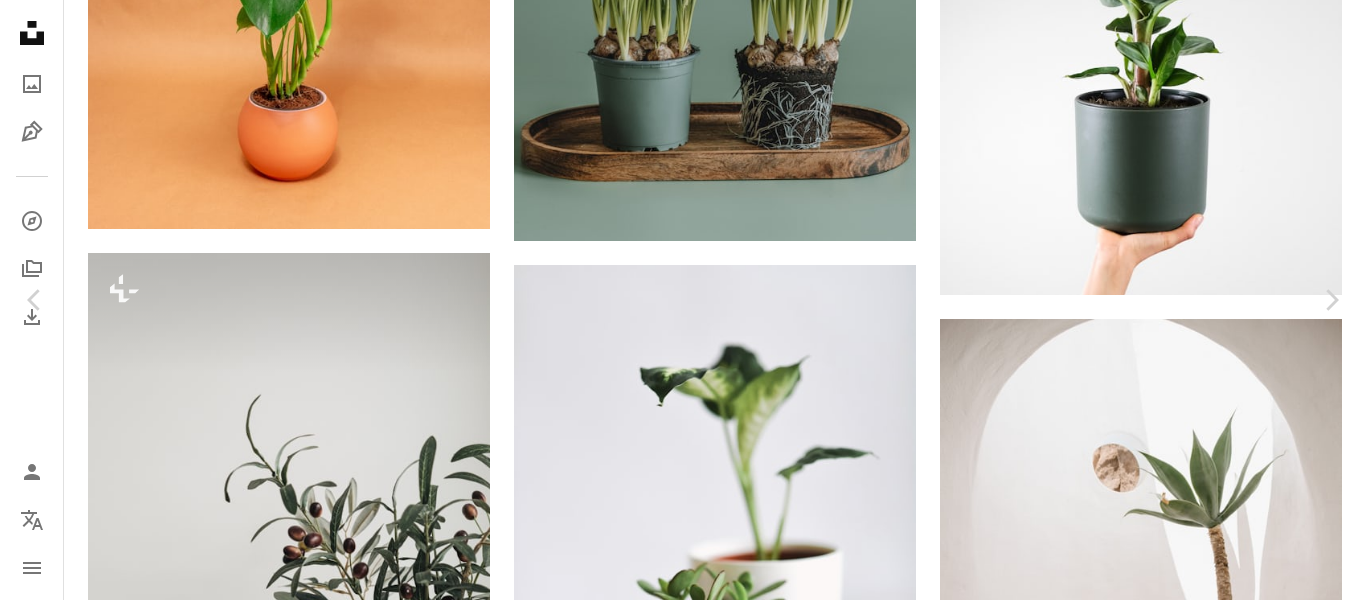 click on "An X shape" at bounding box center [20, 20] 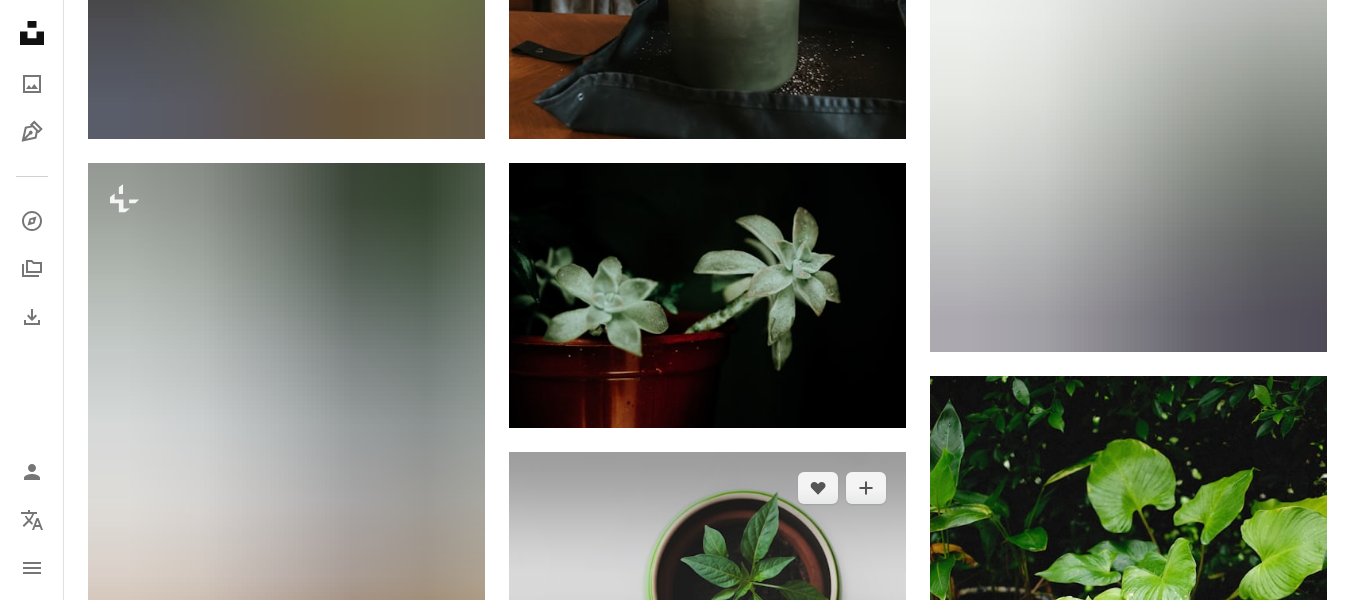 scroll, scrollTop: 0, scrollLeft: 0, axis: both 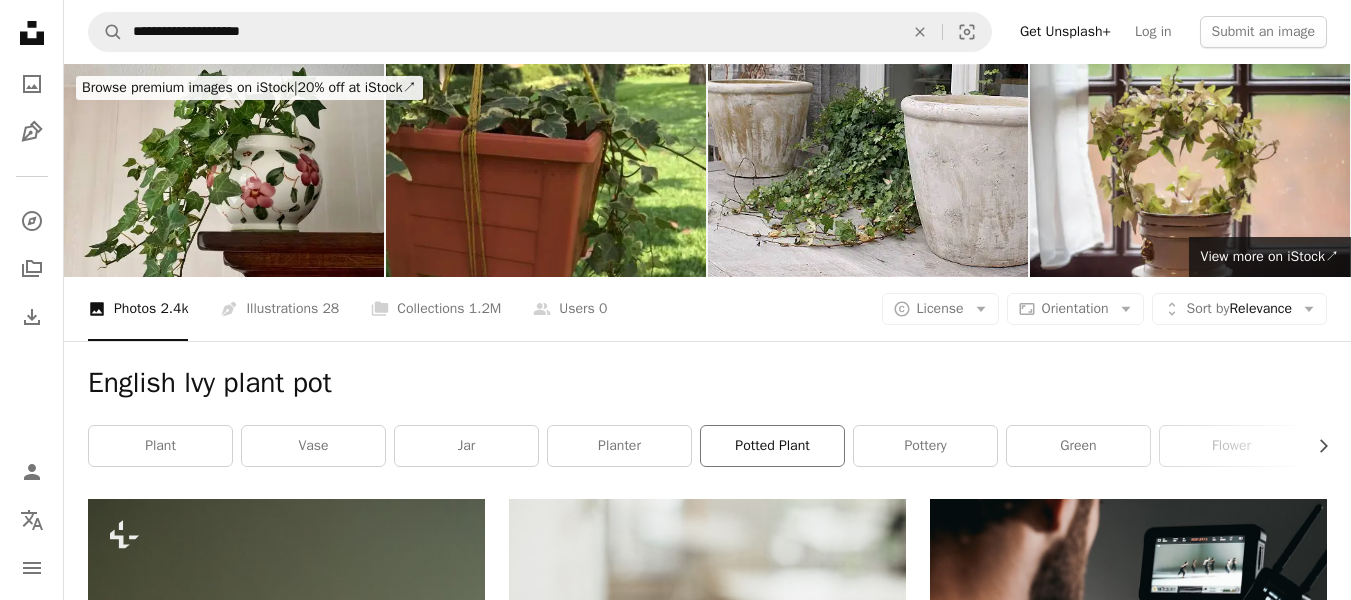 click on "potted plant" at bounding box center [772, 446] 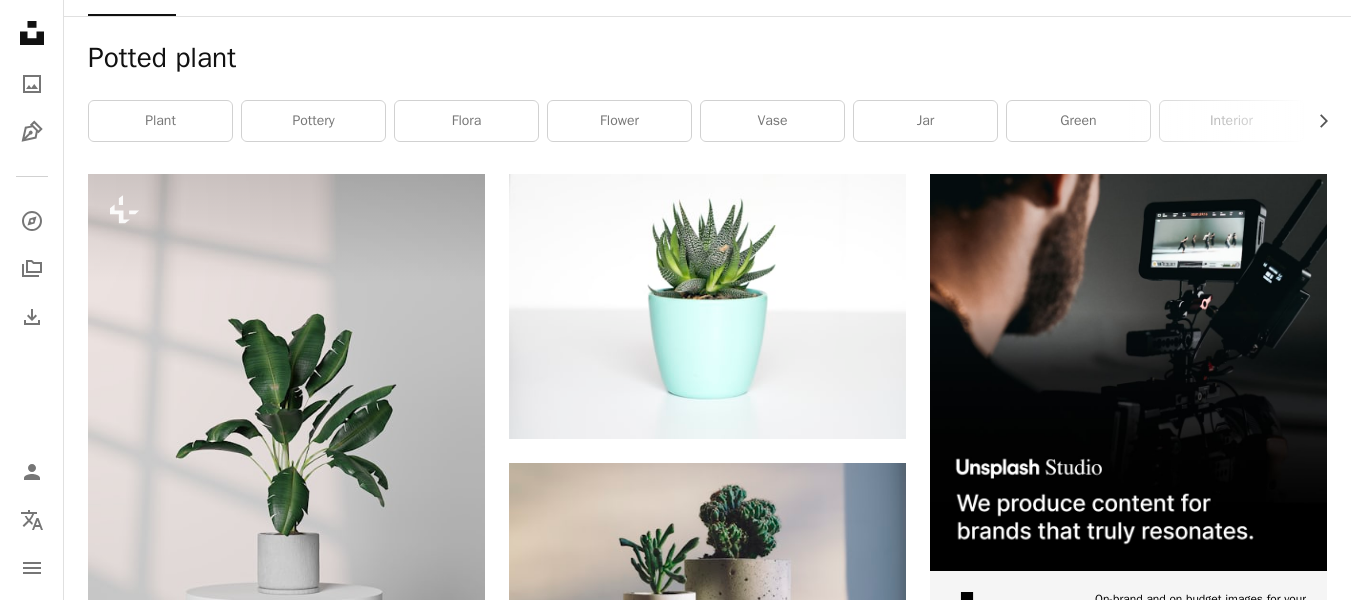 scroll, scrollTop: 172, scrollLeft: 0, axis: vertical 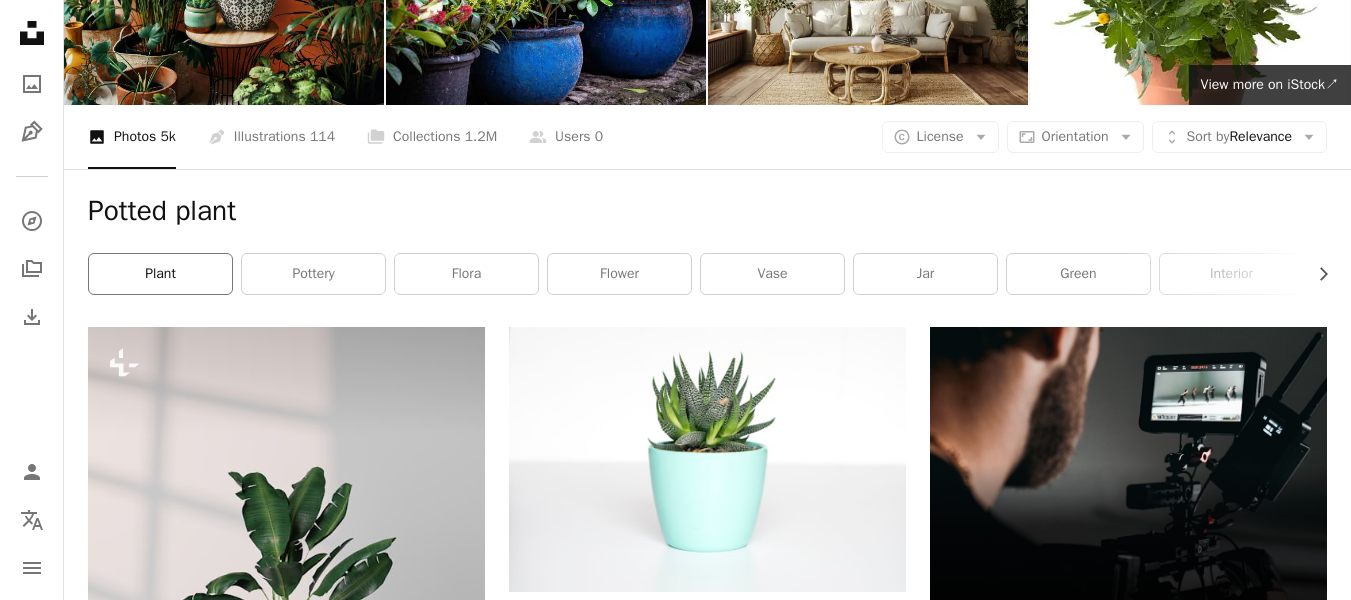 click on "plant" at bounding box center [160, 274] 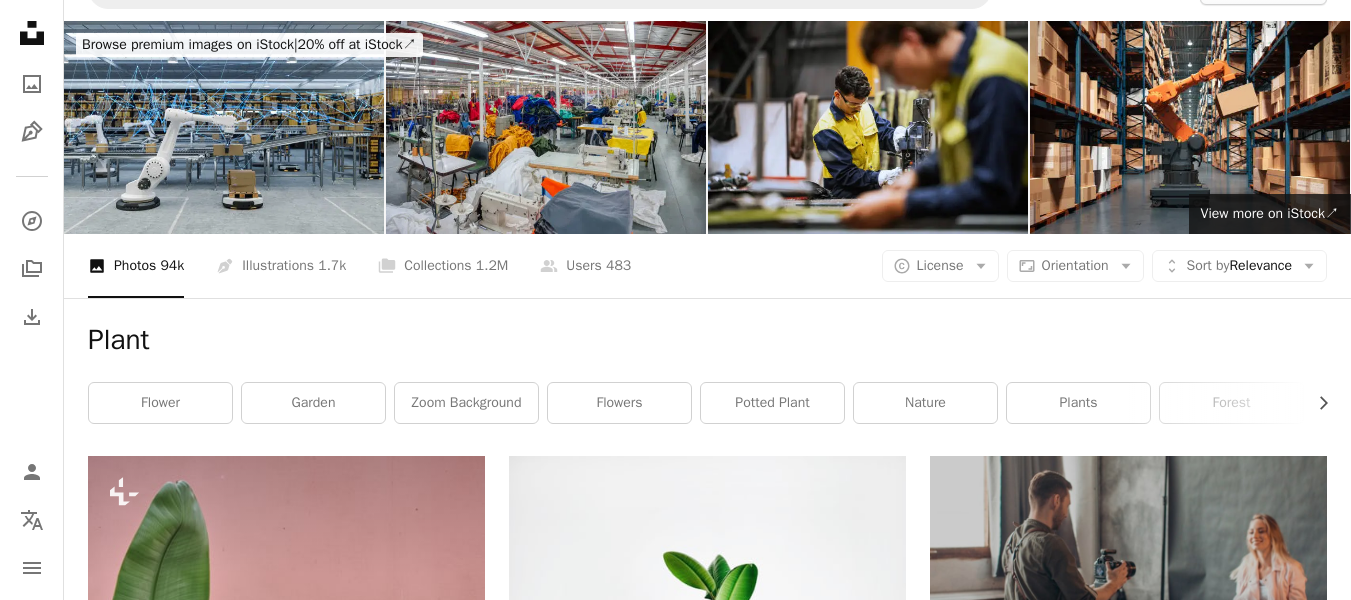scroll, scrollTop: 0, scrollLeft: 0, axis: both 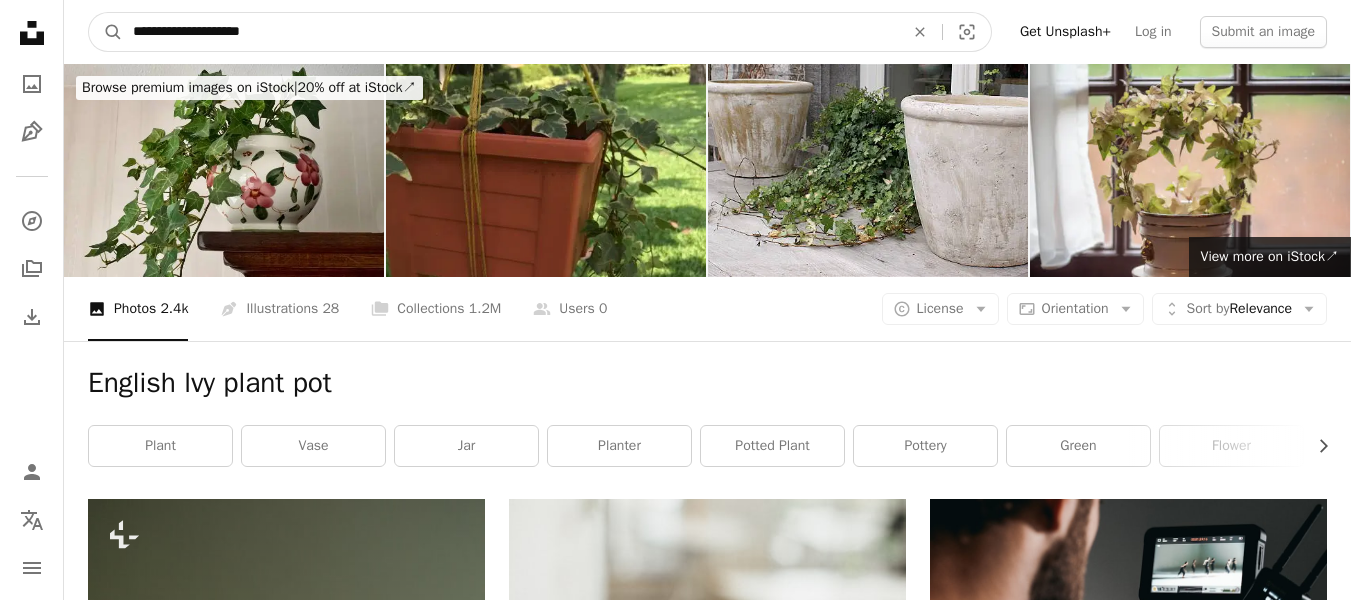click on "**********" at bounding box center (510, 32) 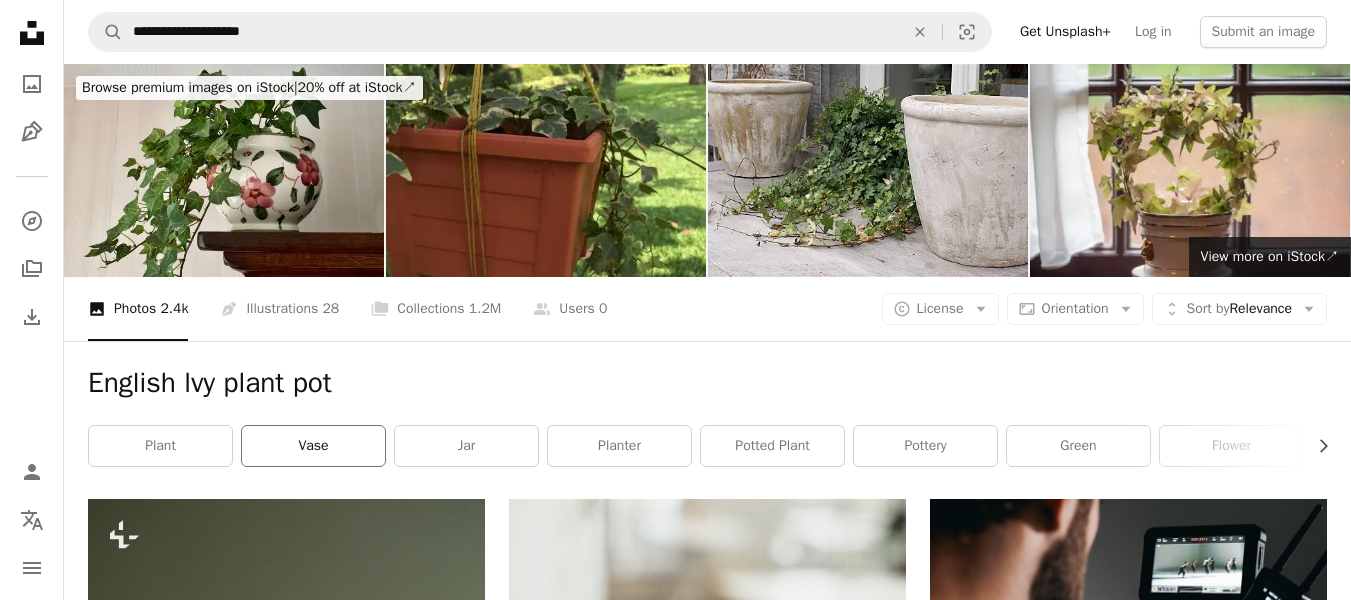 click on "vase" at bounding box center [313, 446] 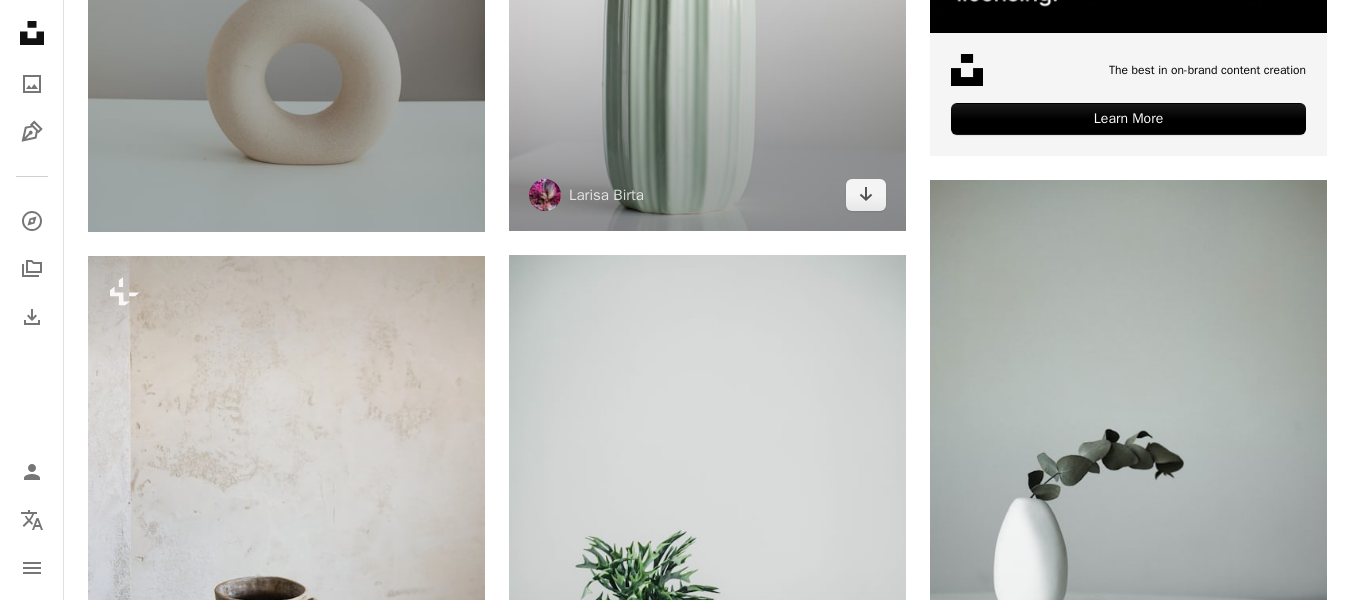 scroll, scrollTop: 723, scrollLeft: 0, axis: vertical 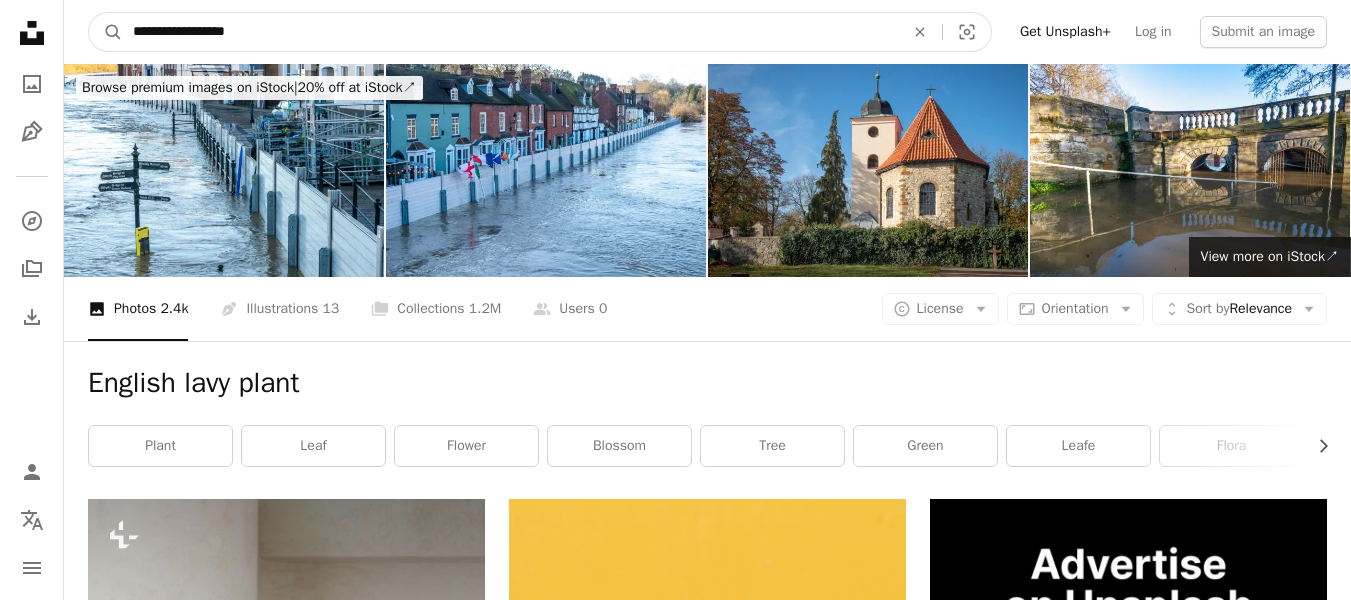 click on "**********" at bounding box center [510, 32] 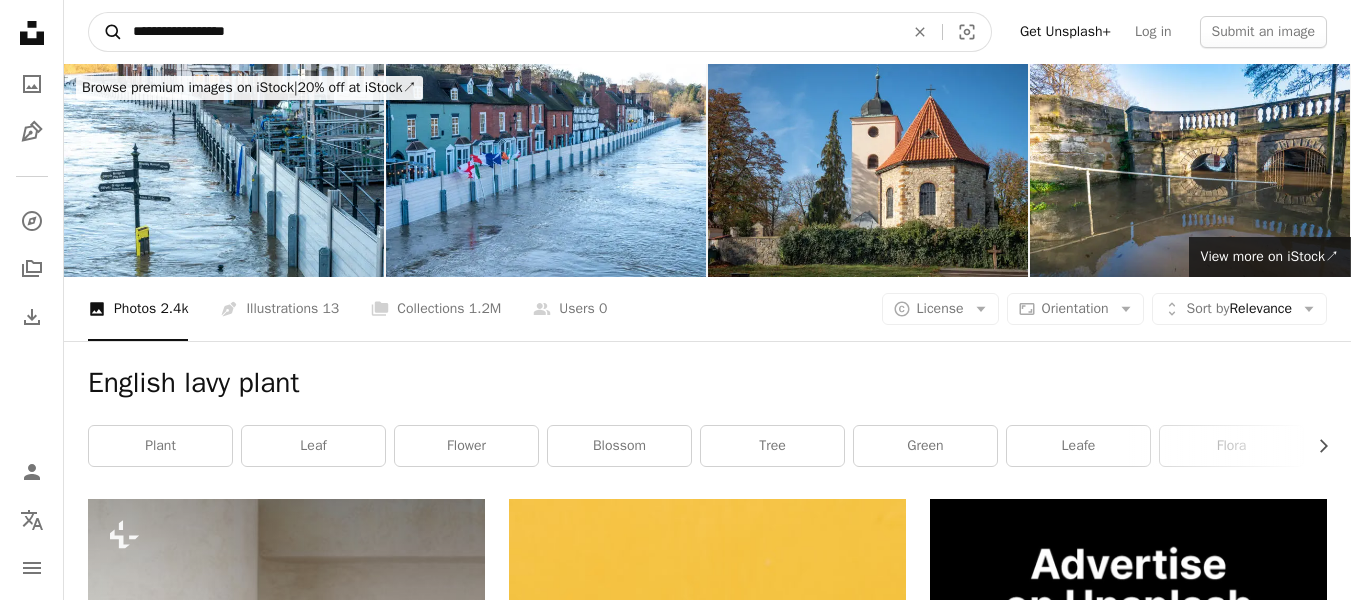 click on "A magnifying glass" 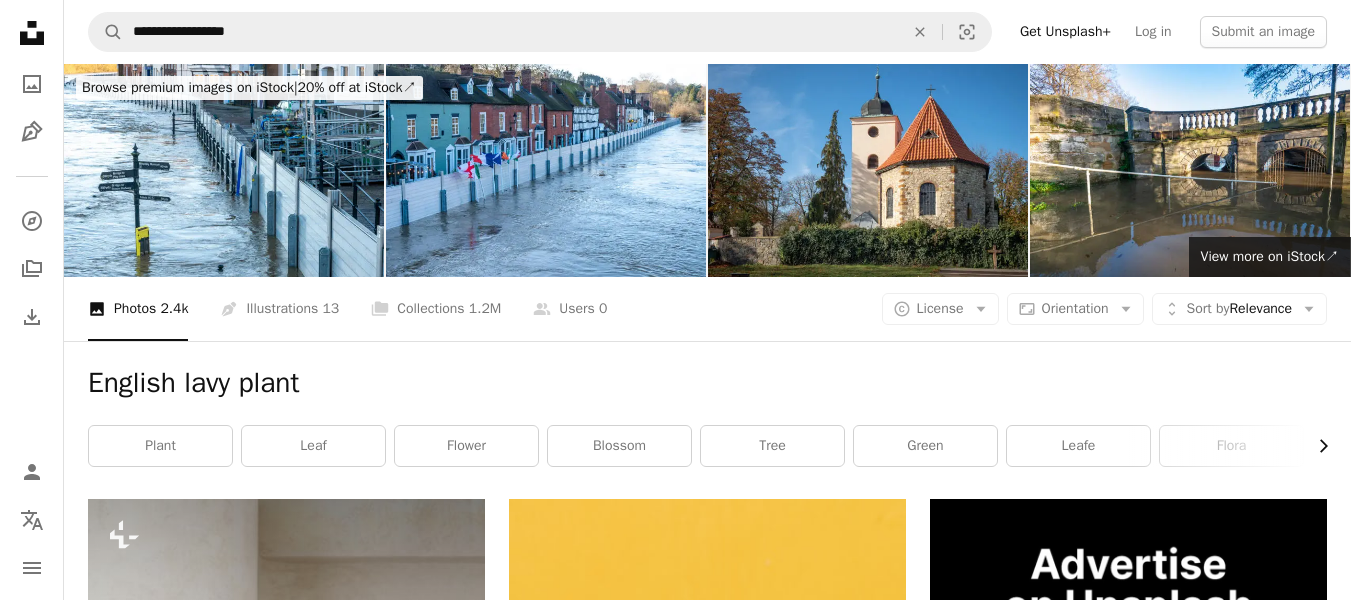 click on "Chevron right" 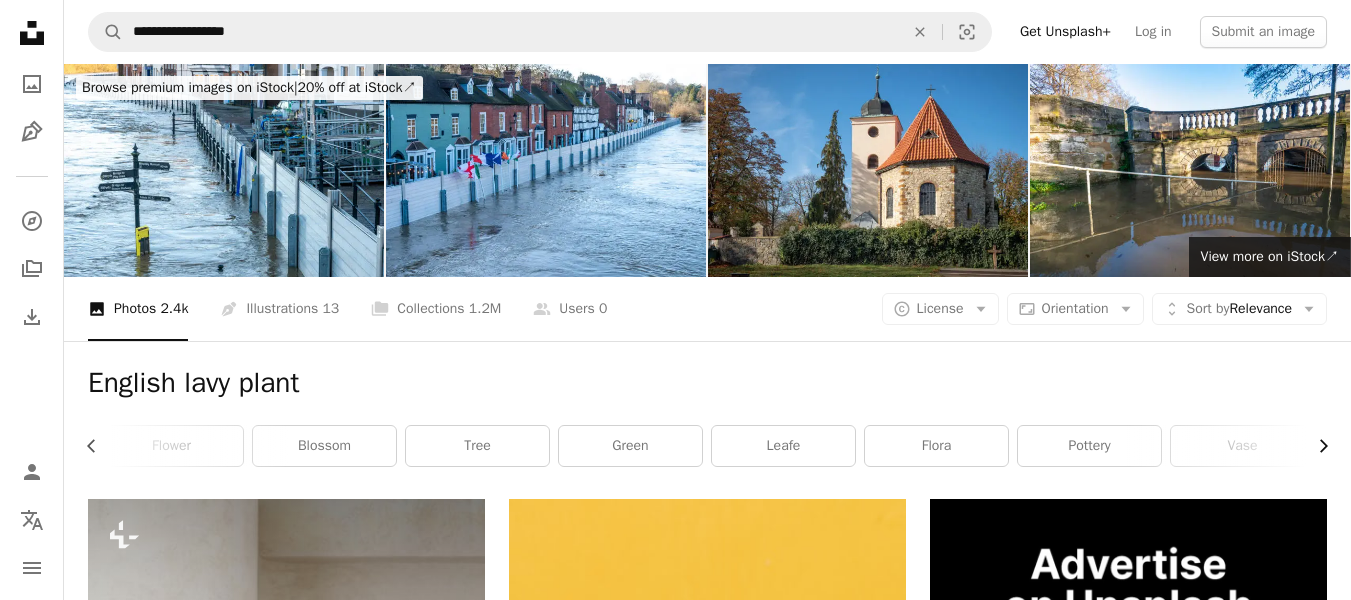 scroll, scrollTop: 0, scrollLeft: 300, axis: horizontal 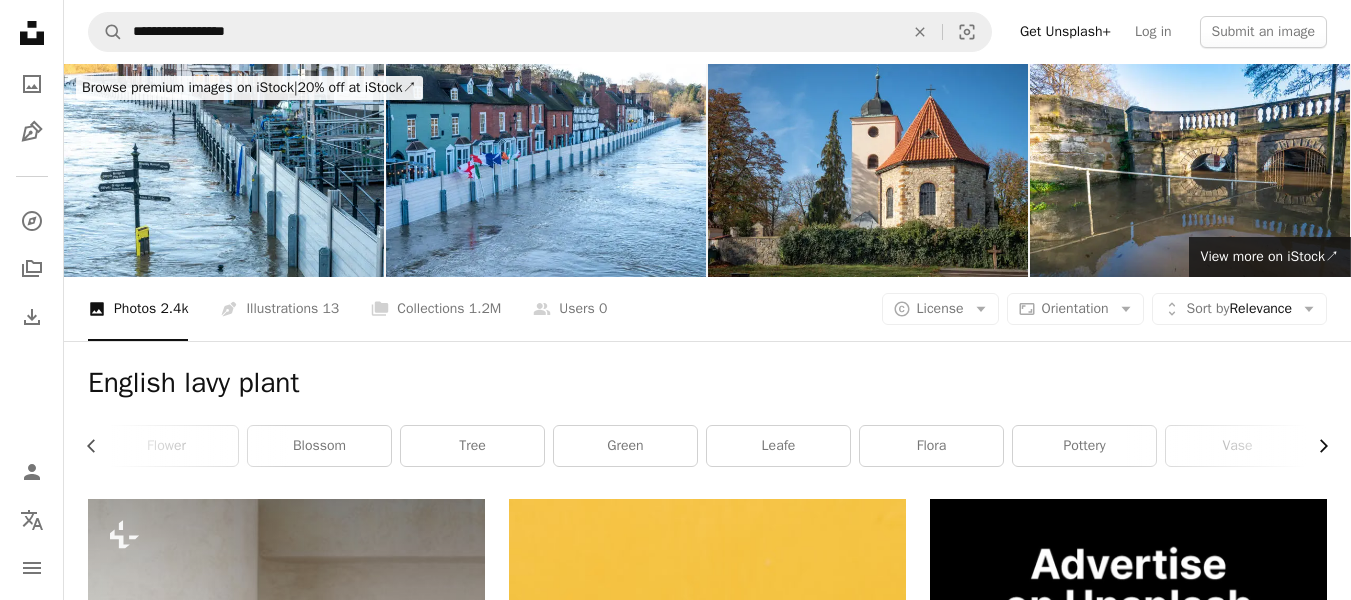 click on "Chevron right" 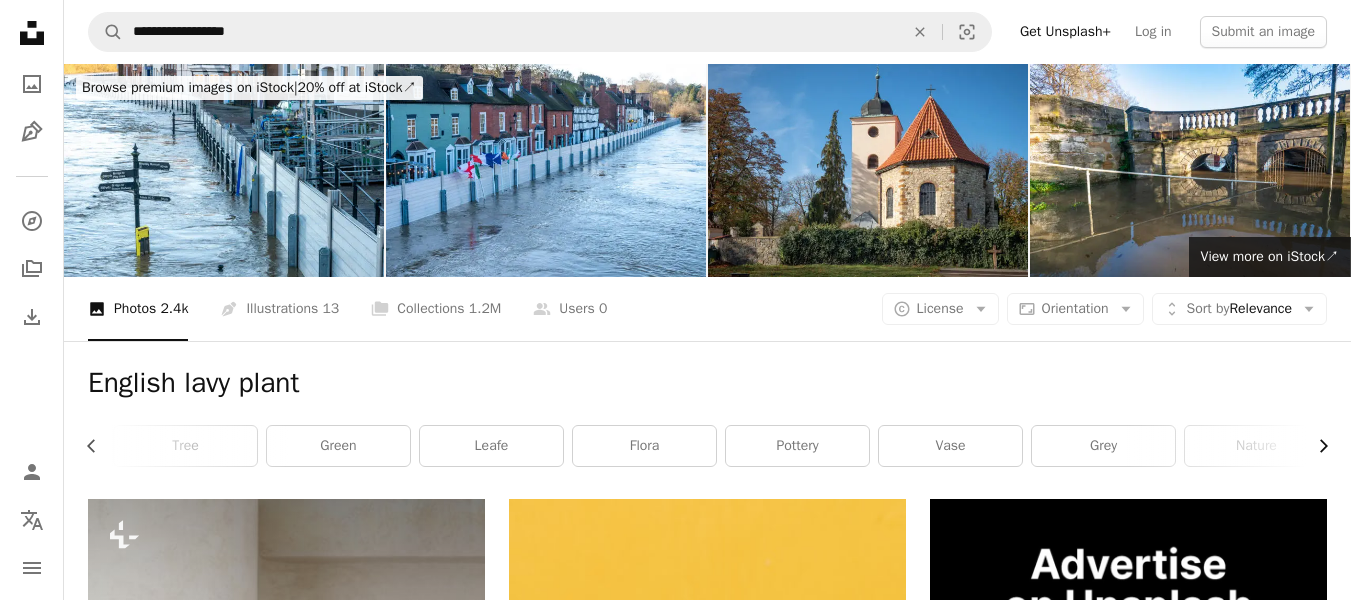 scroll, scrollTop: 0, scrollLeft: 589, axis: horizontal 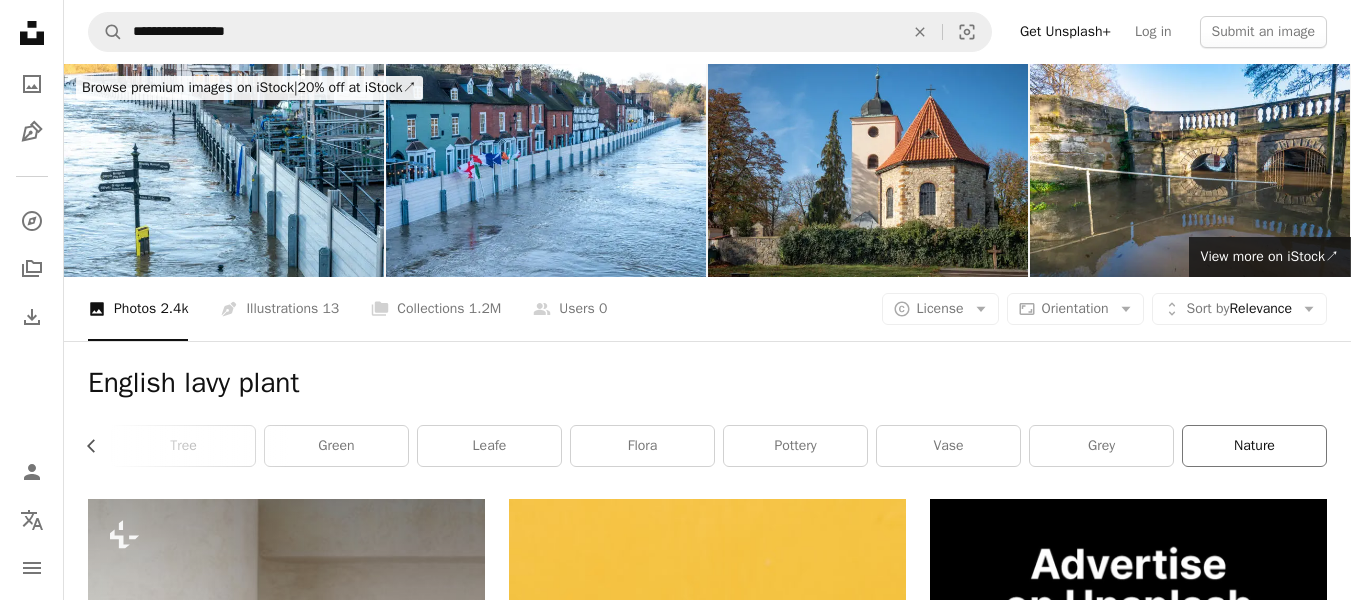 click on "nature" at bounding box center [1254, 446] 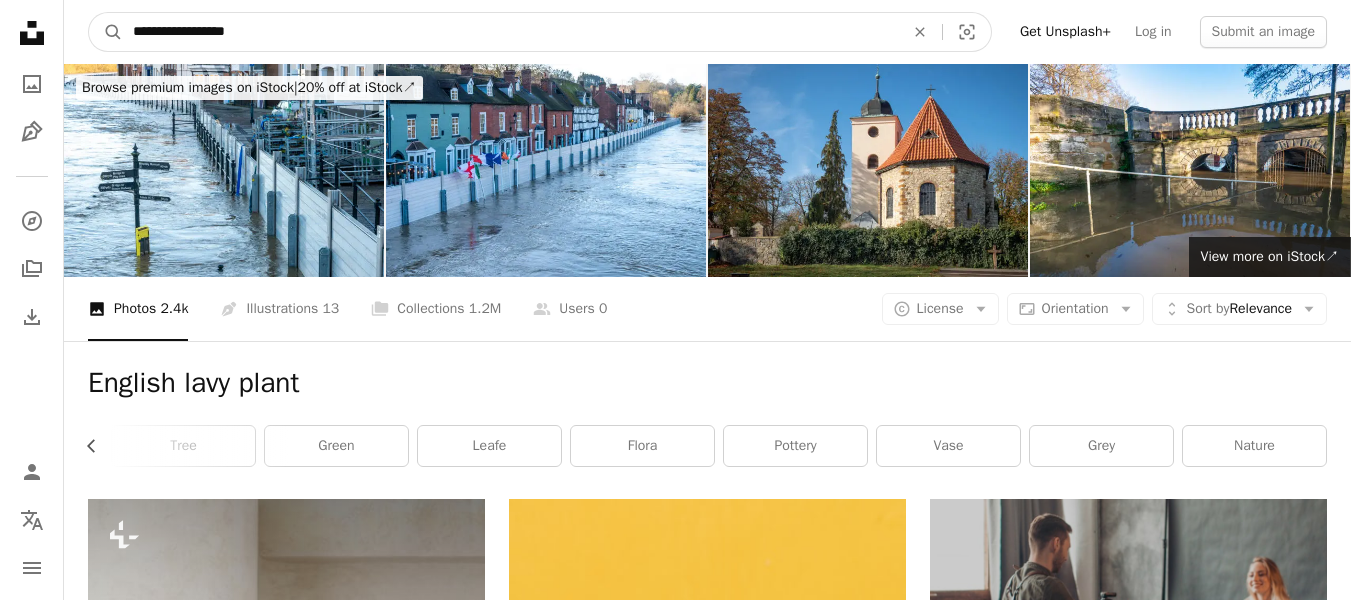 click on "**********" at bounding box center (510, 32) 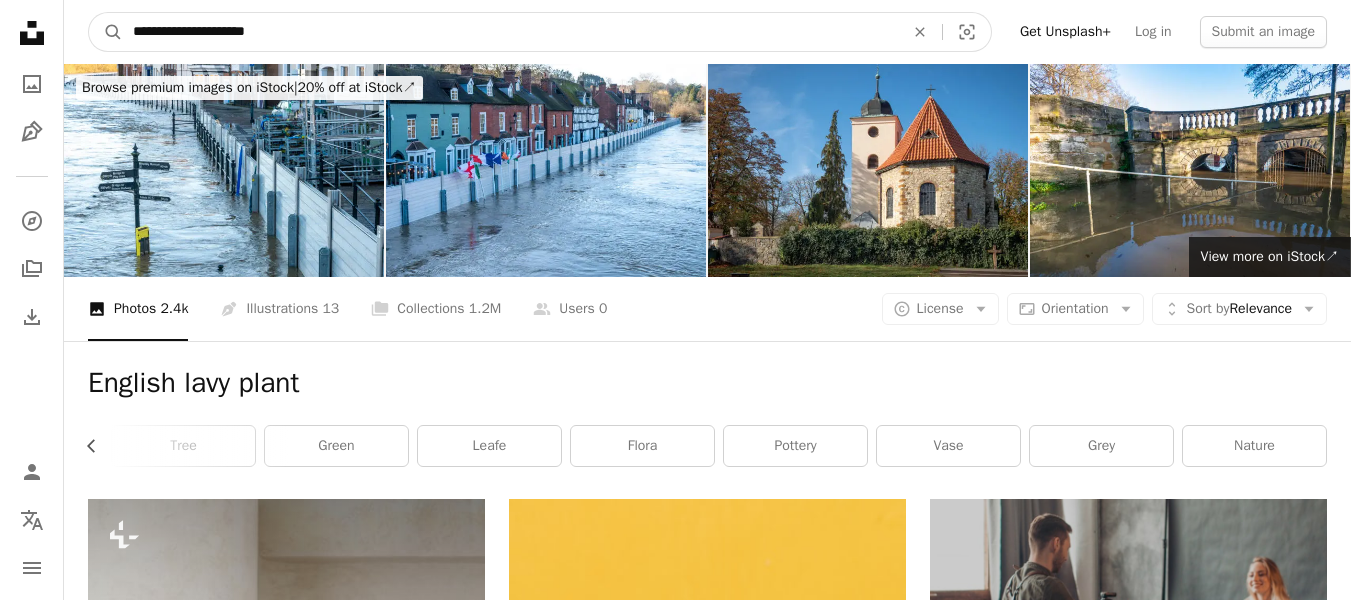 type on "**********" 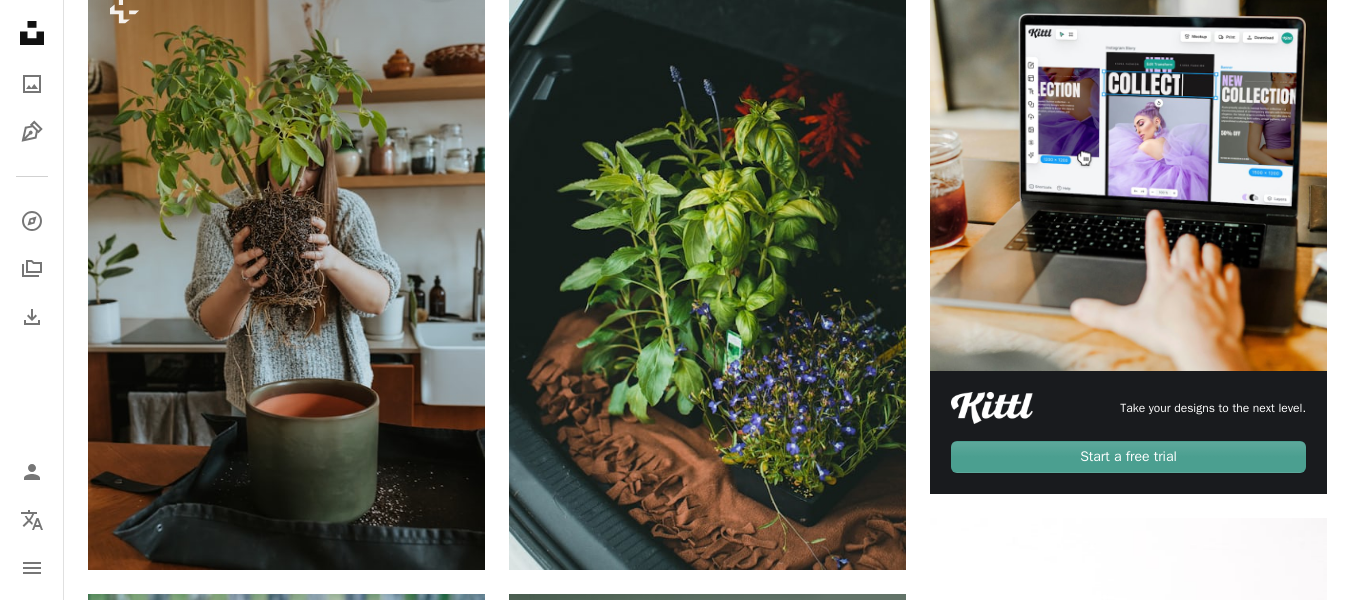 scroll, scrollTop: 0, scrollLeft: 0, axis: both 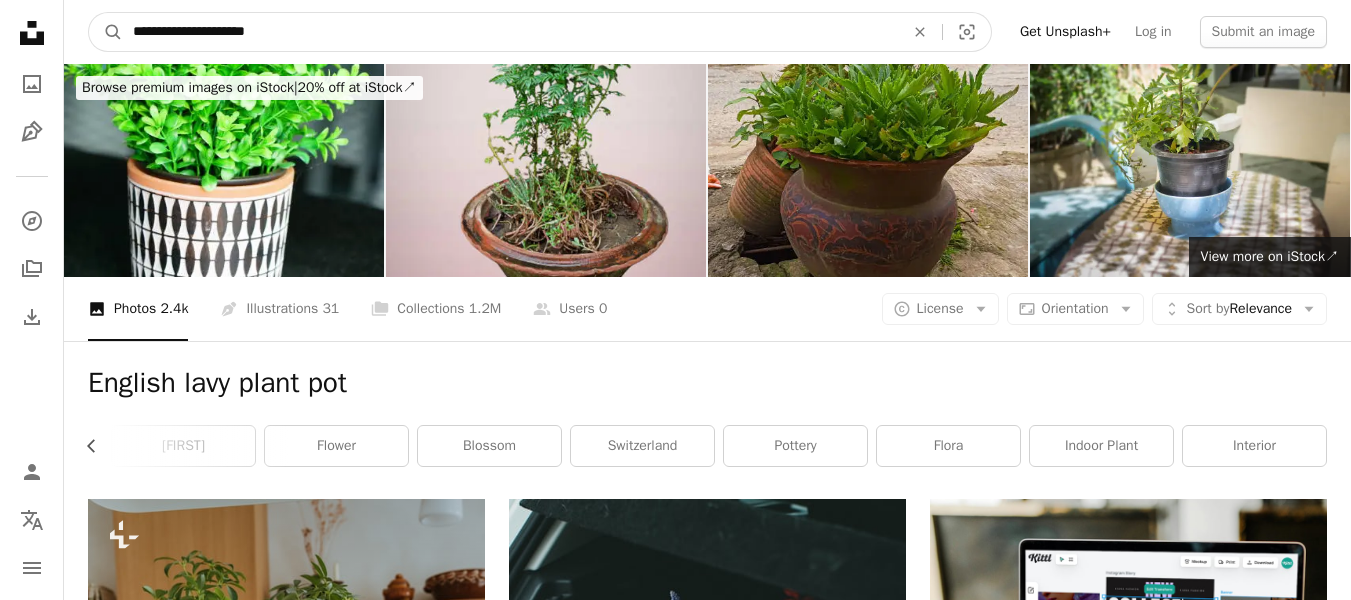 click on "**********" at bounding box center (510, 32) 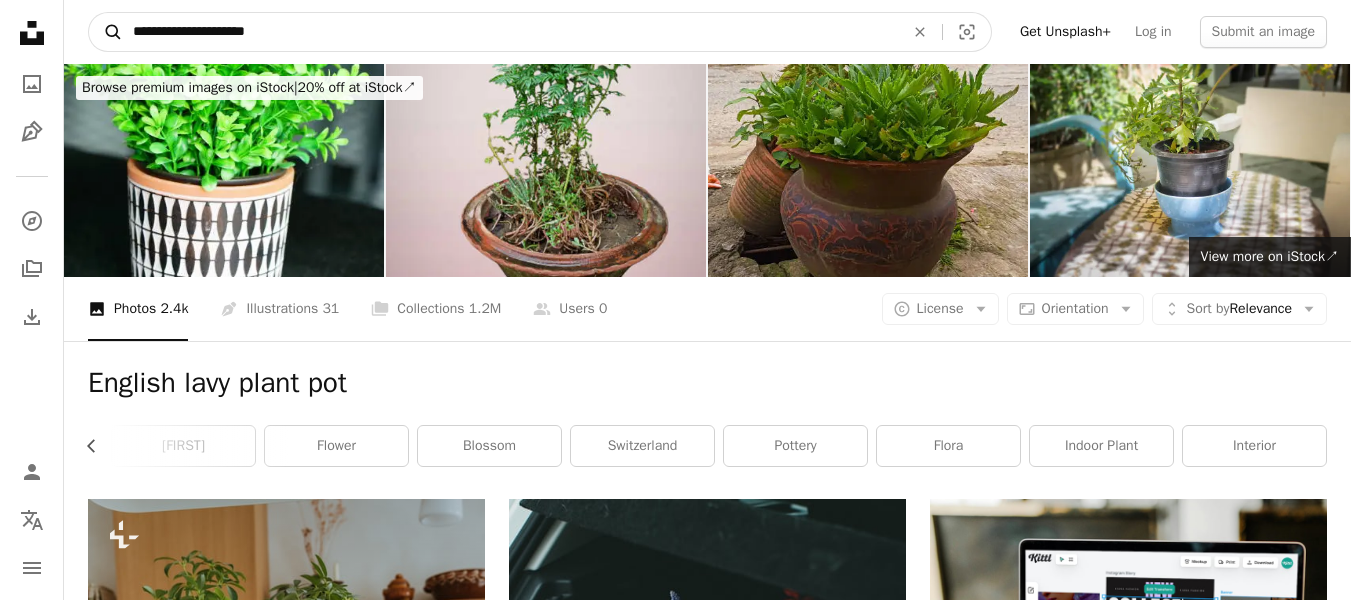 click on "A magnifying glass" 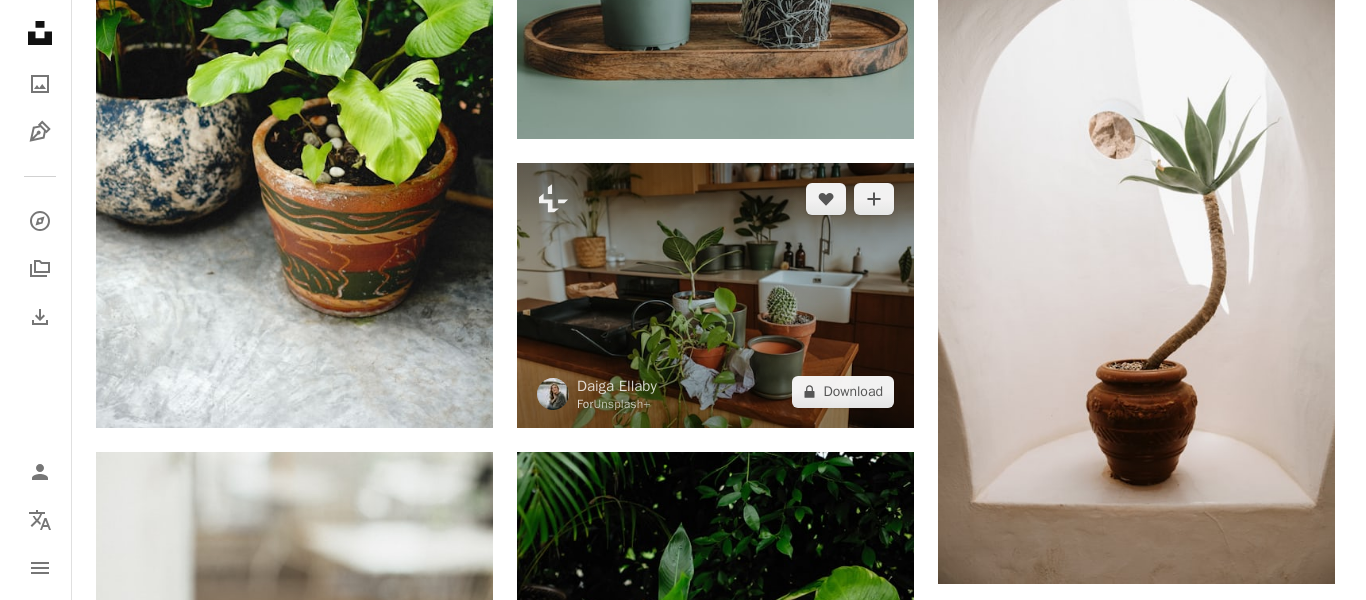 scroll, scrollTop: 2100, scrollLeft: 0, axis: vertical 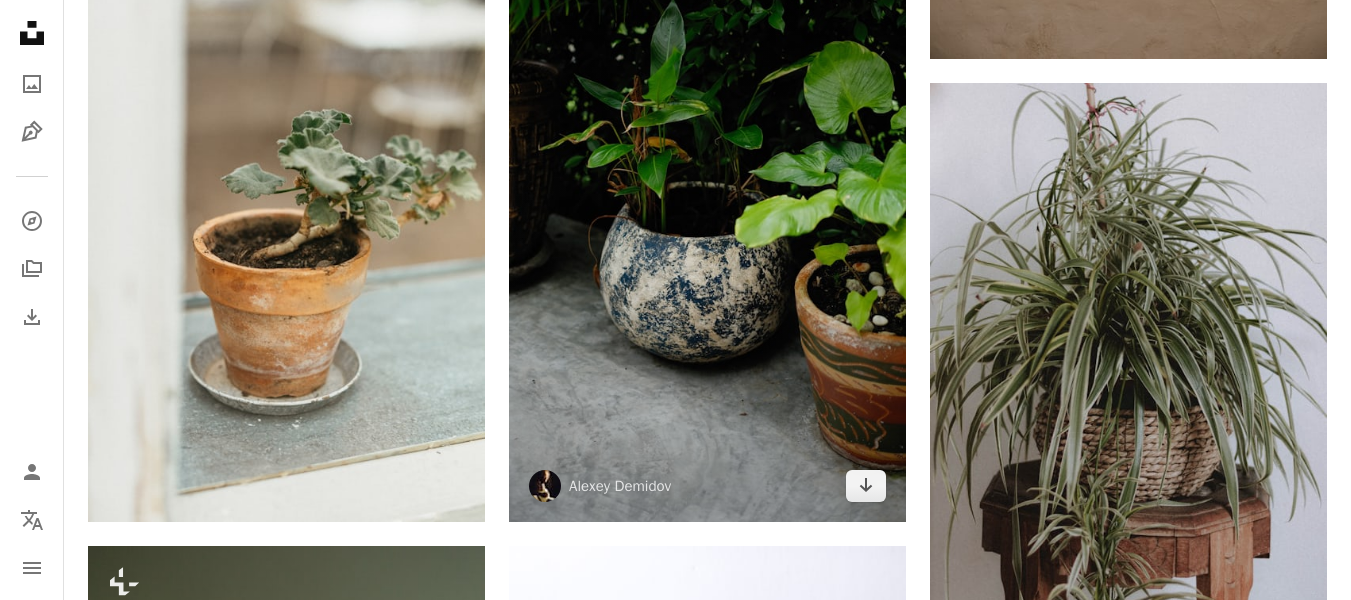 click at bounding box center (707, 225) 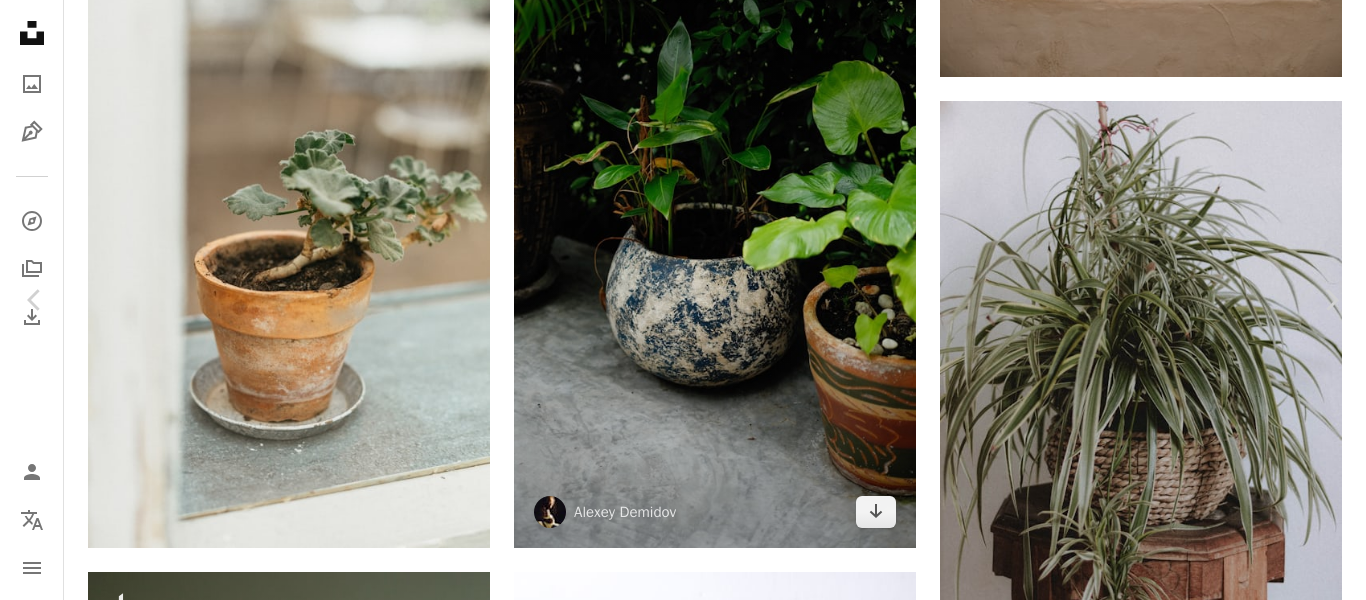 scroll, scrollTop: 525, scrollLeft: 0, axis: vertical 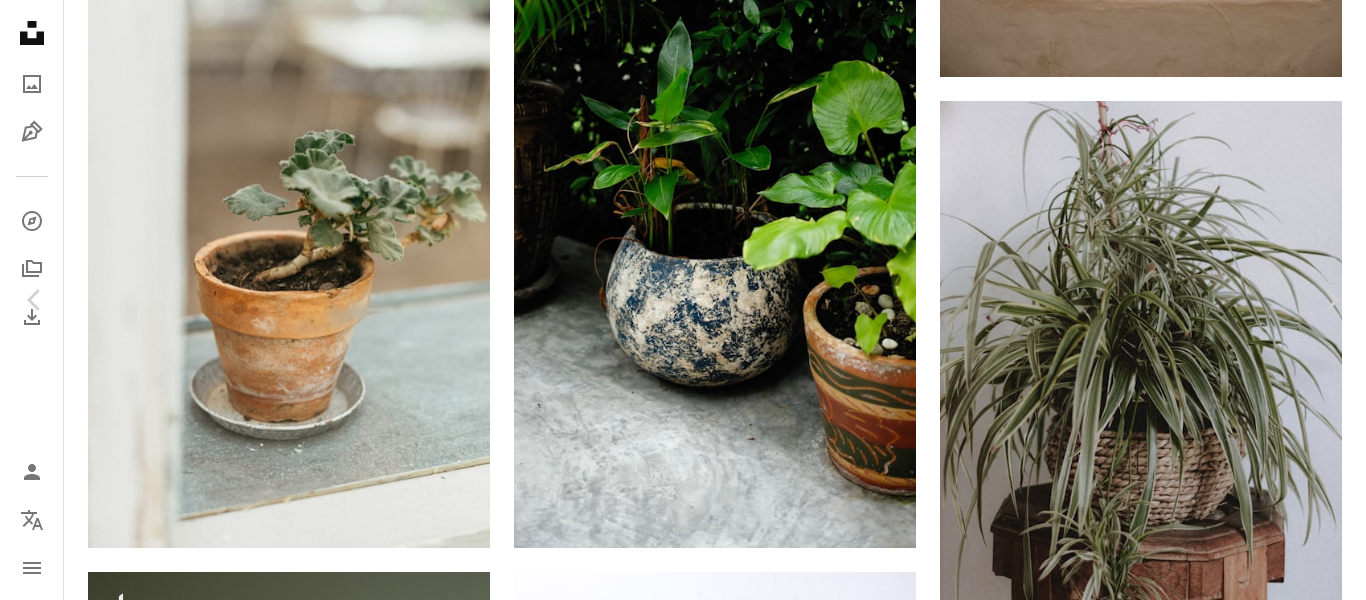 click 